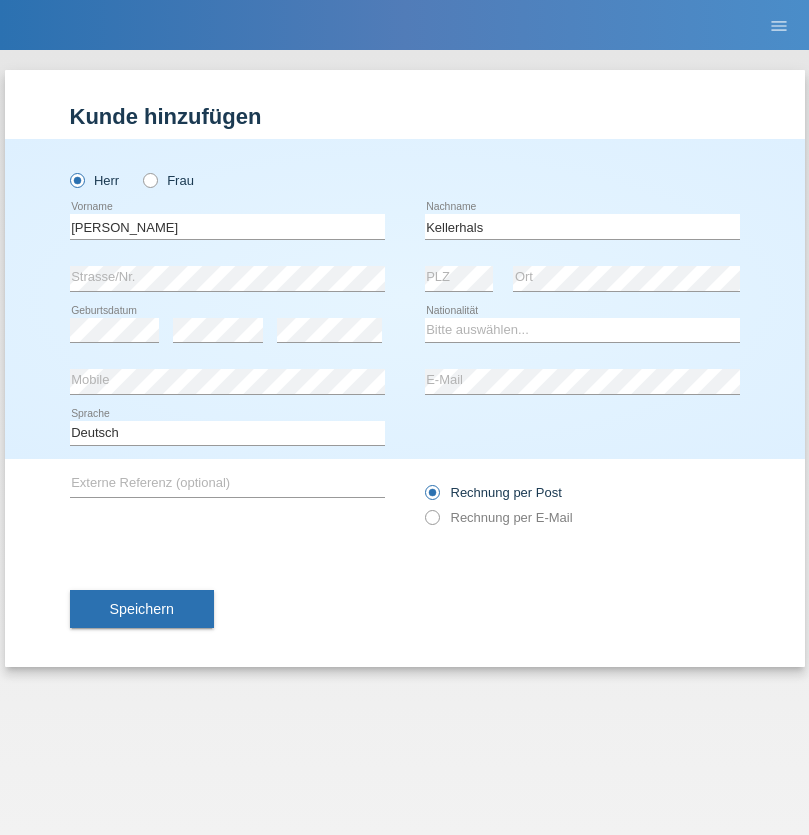 scroll, scrollTop: 0, scrollLeft: 0, axis: both 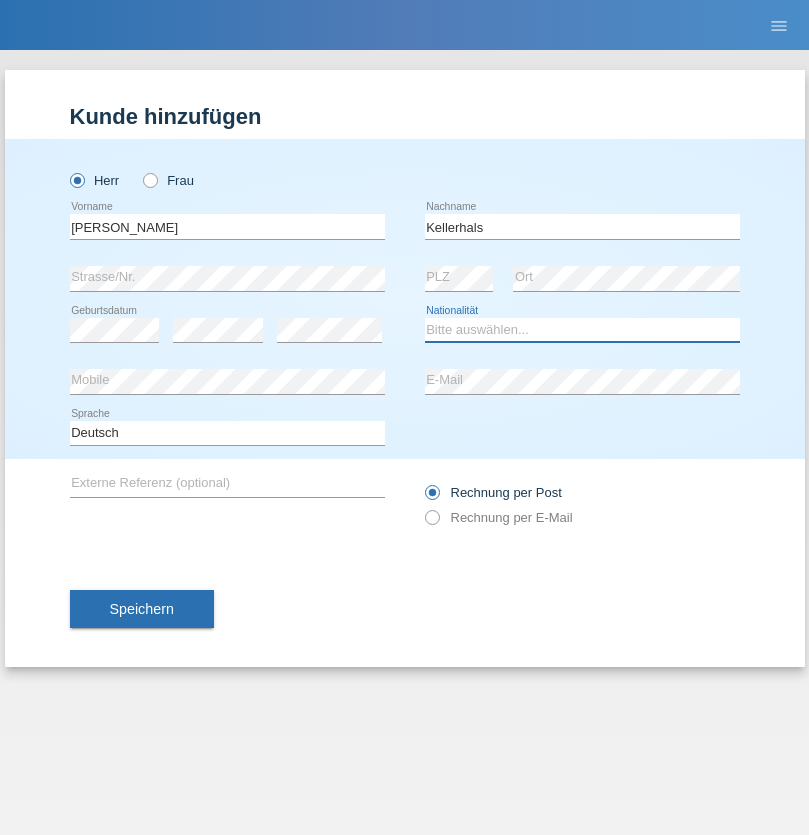select on "CH" 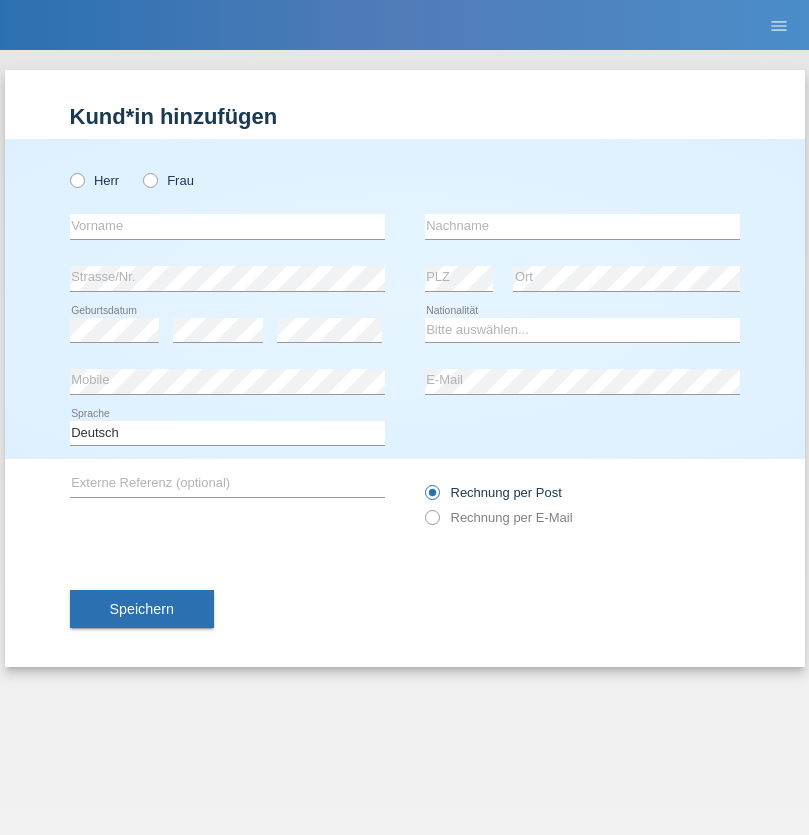 scroll, scrollTop: 0, scrollLeft: 0, axis: both 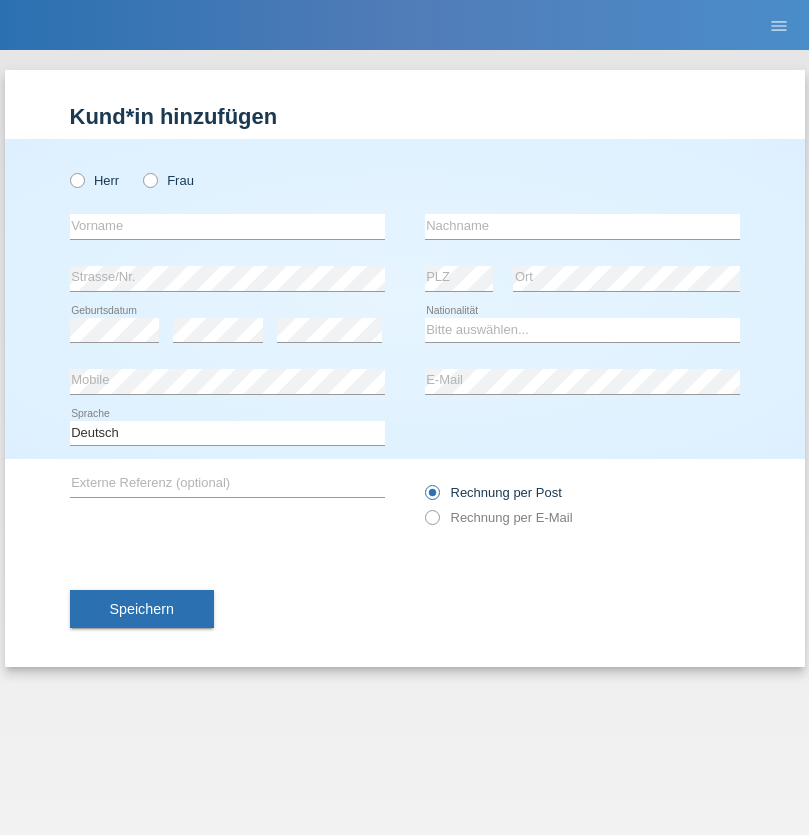 radio on "true" 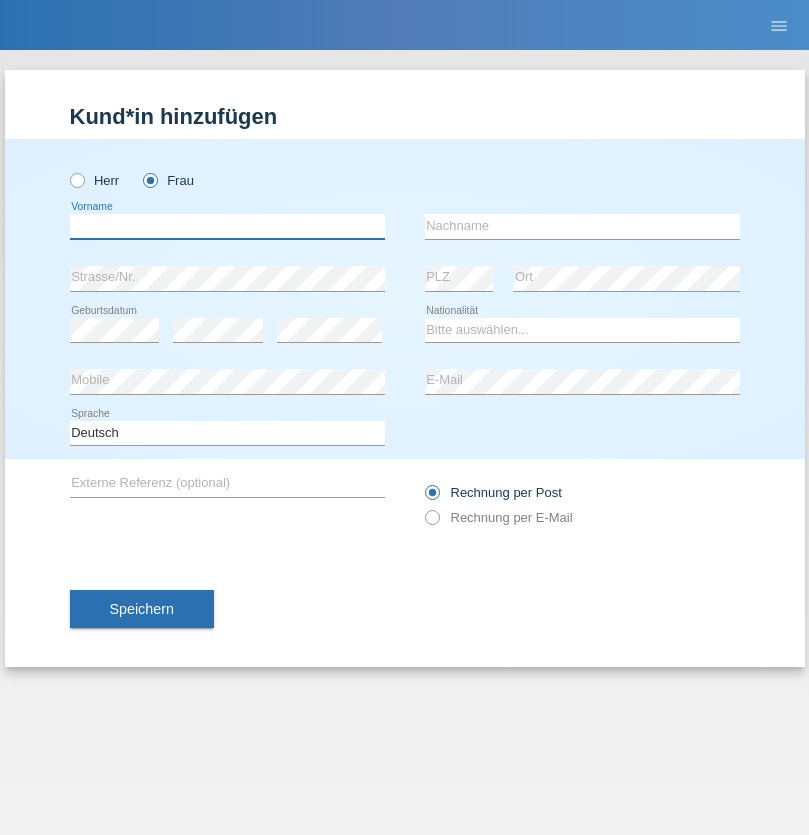 click at bounding box center (227, 226) 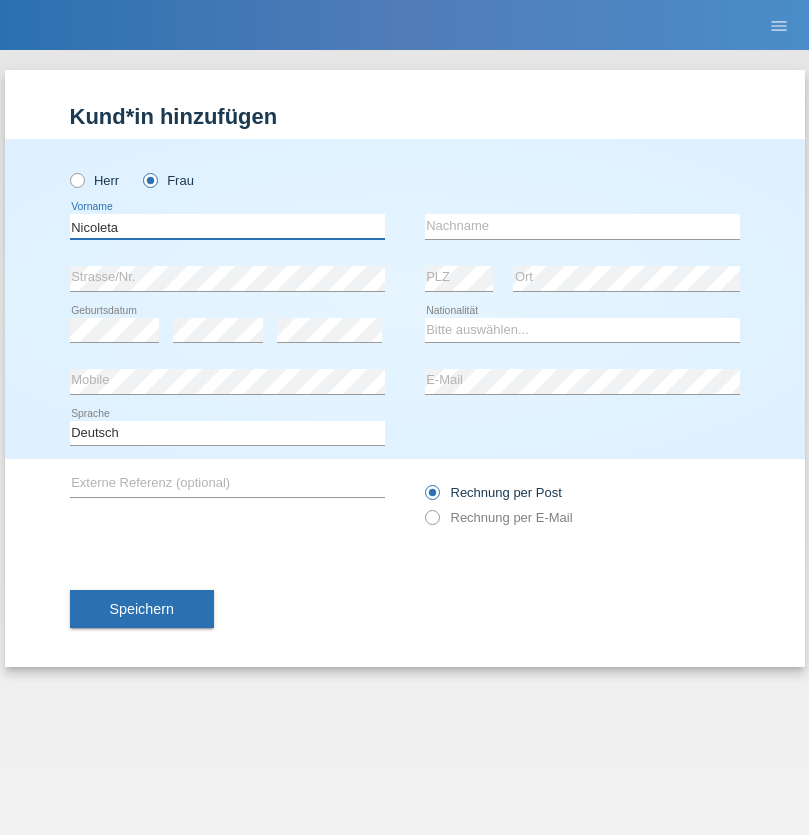 type on "Nicoleta" 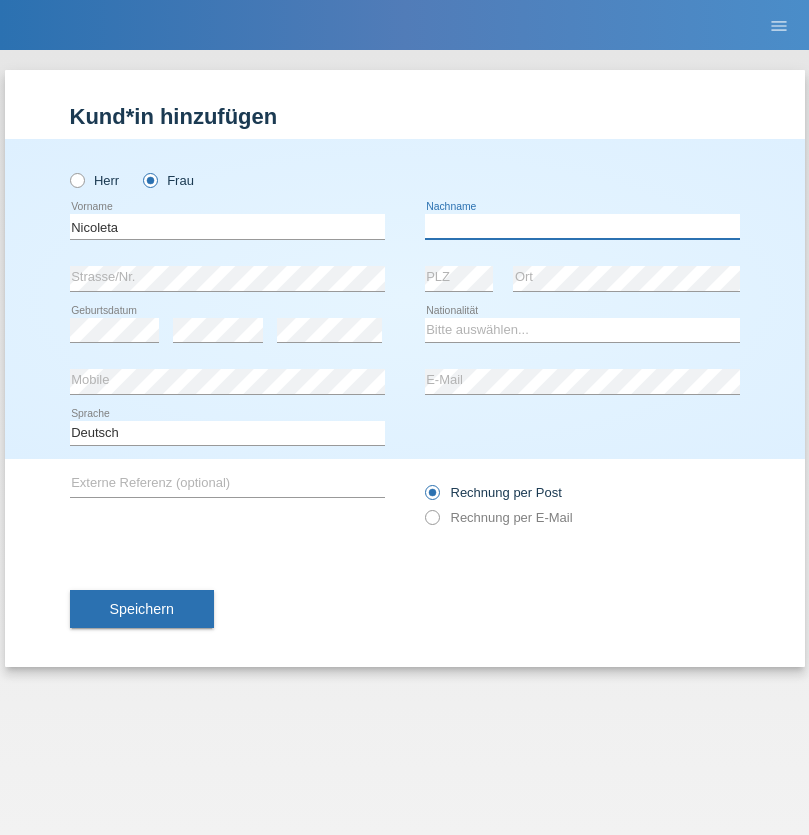 click at bounding box center (582, 226) 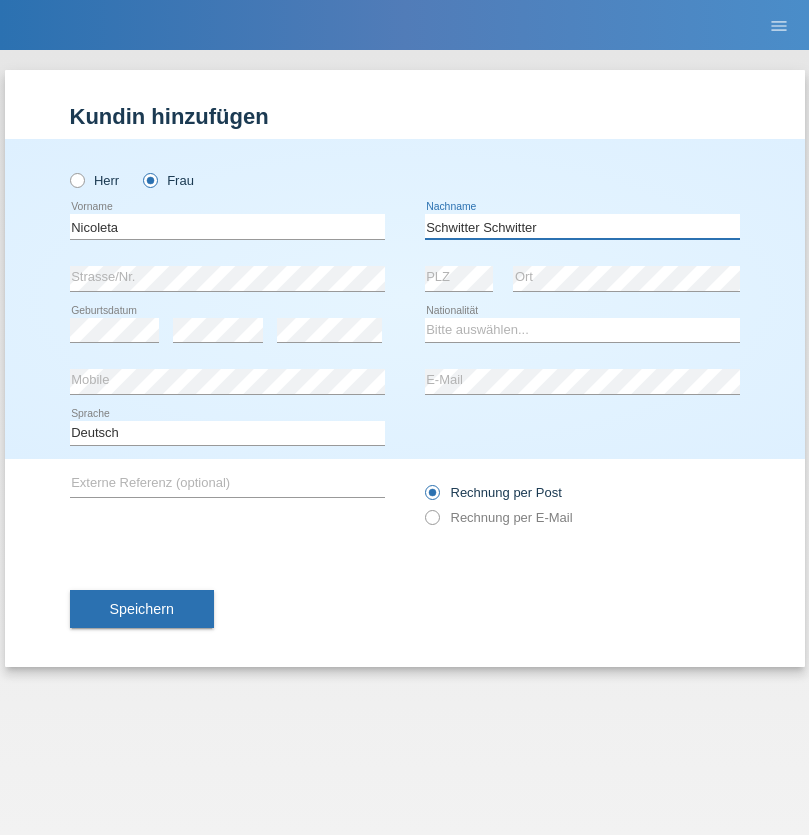 type on "Schwitter Schwitter" 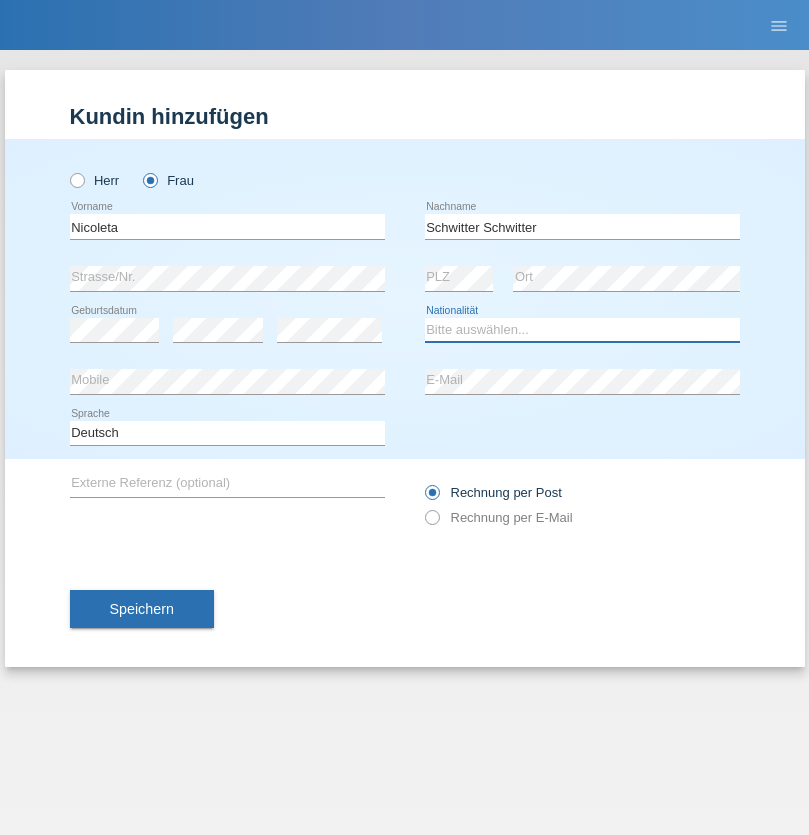 select on "OM" 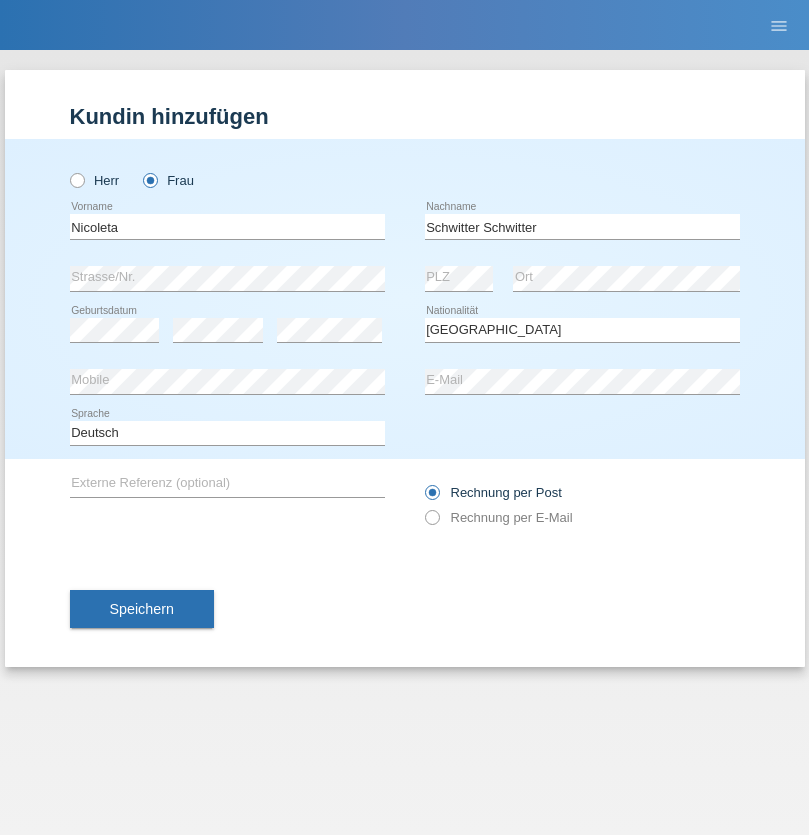 select on "C" 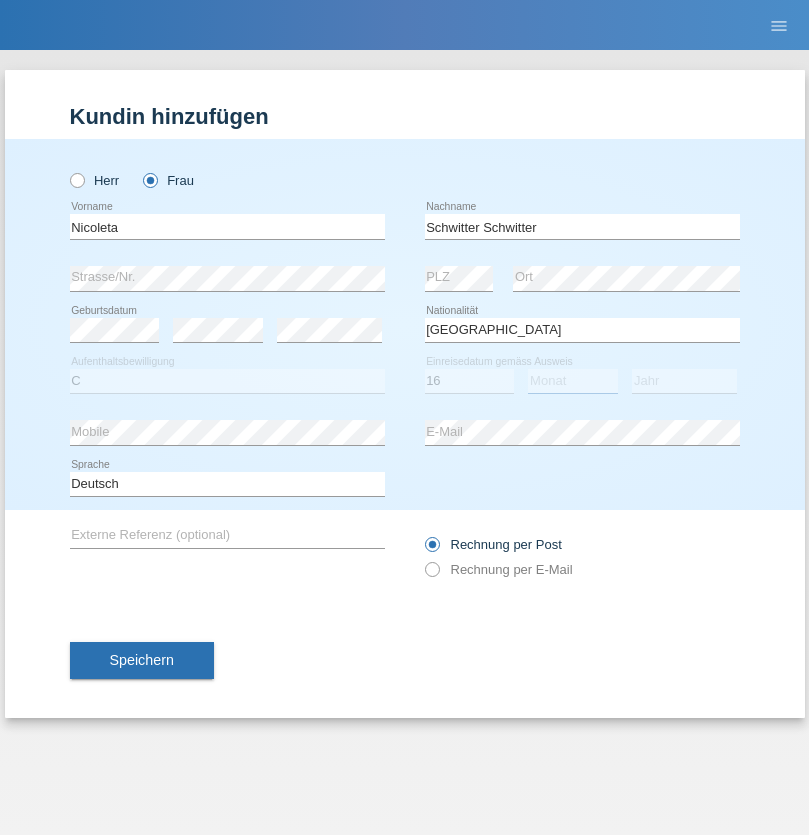 select on "07" 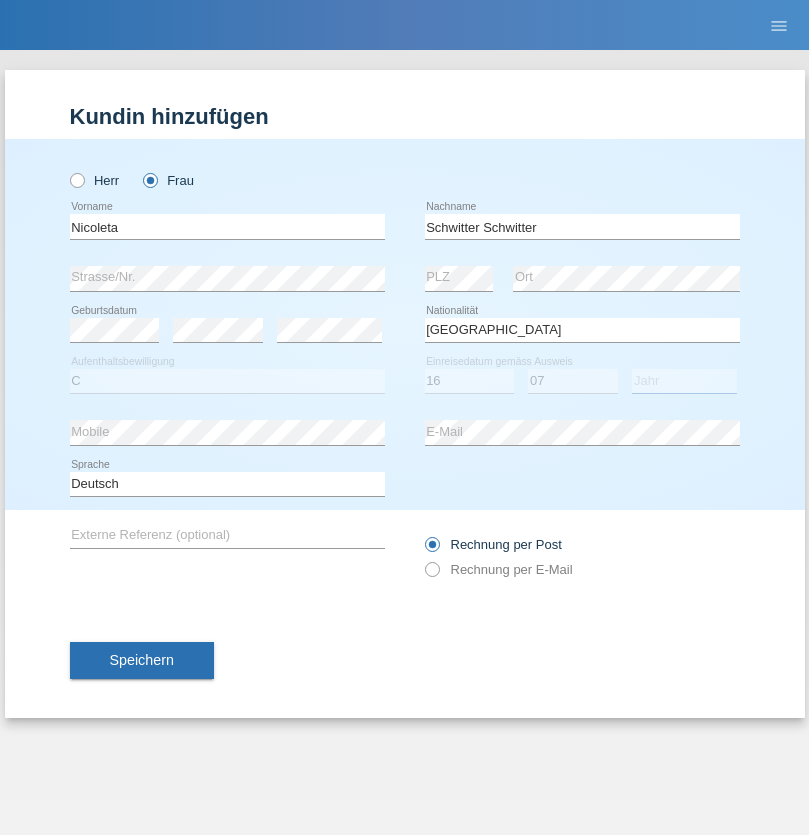 select on "2021" 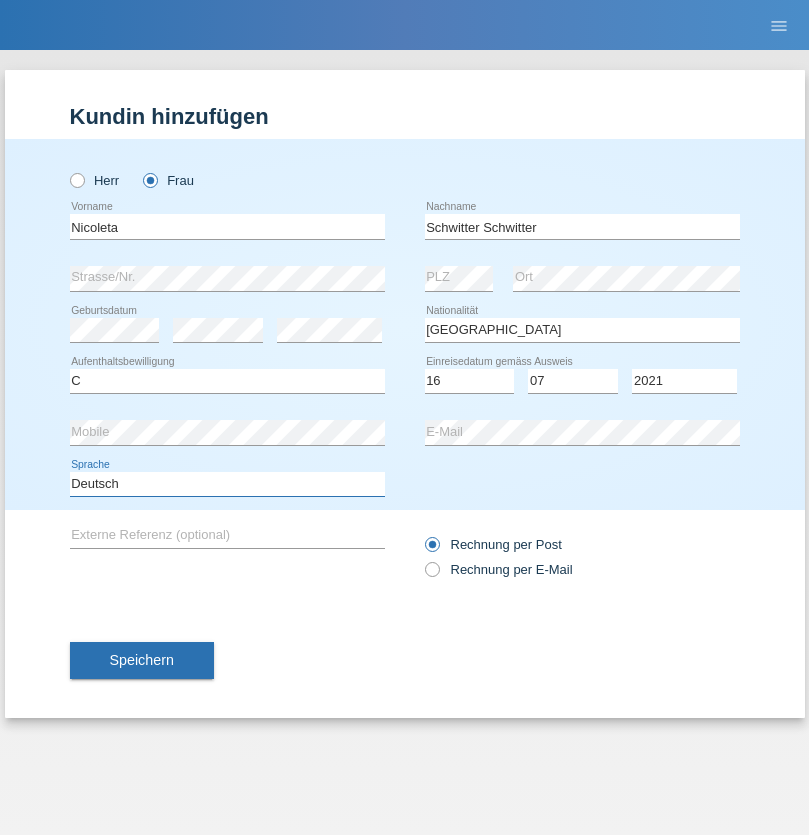select on "en" 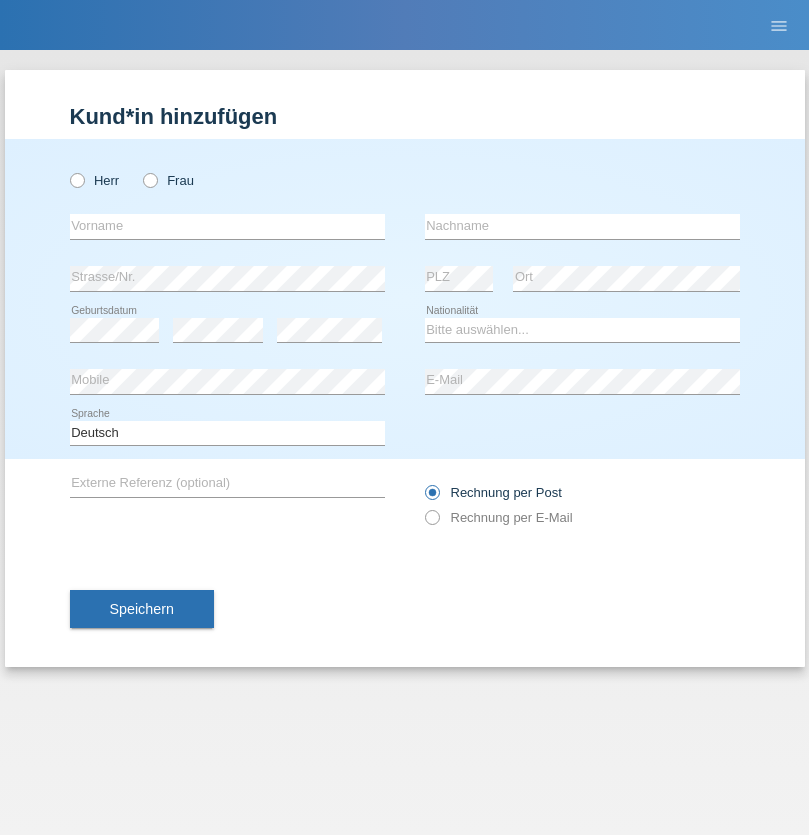 scroll, scrollTop: 0, scrollLeft: 0, axis: both 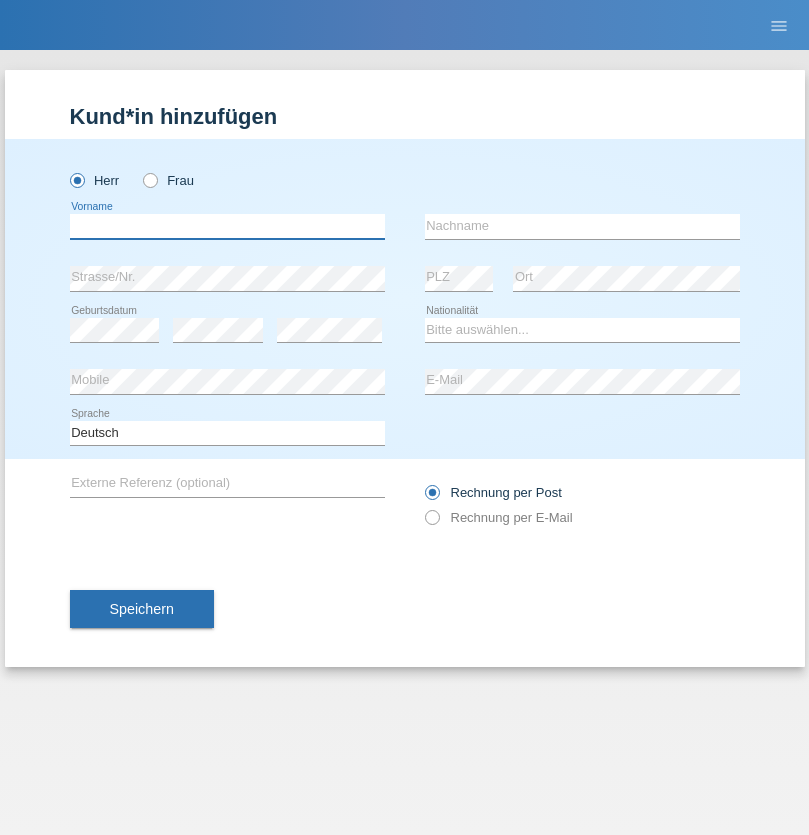 click at bounding box center [227, 226] 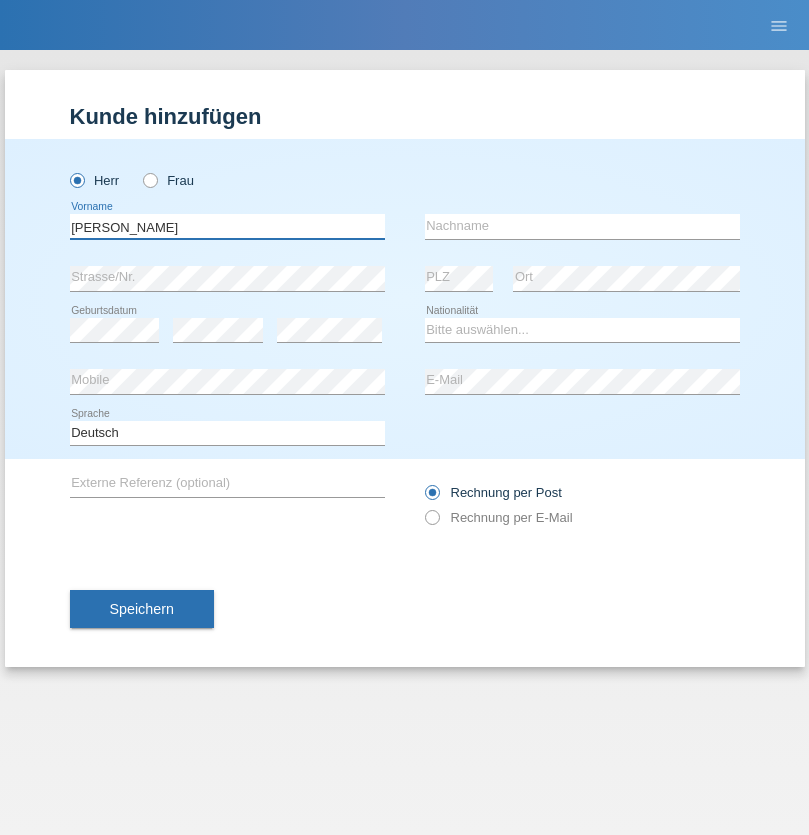 type on "Skay Milo" 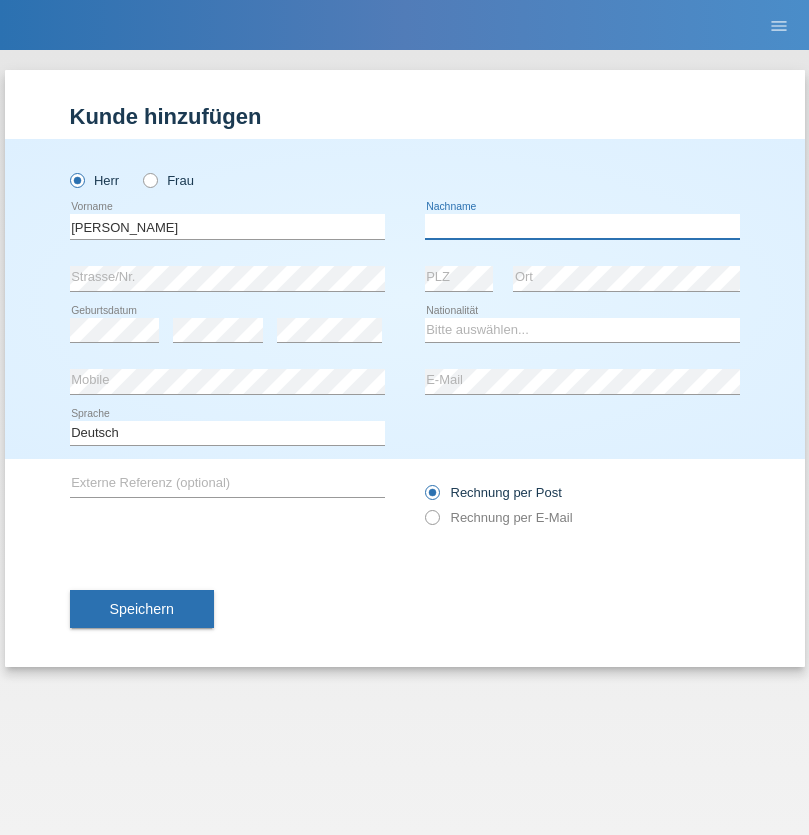 click at bounding box center [582, 226] 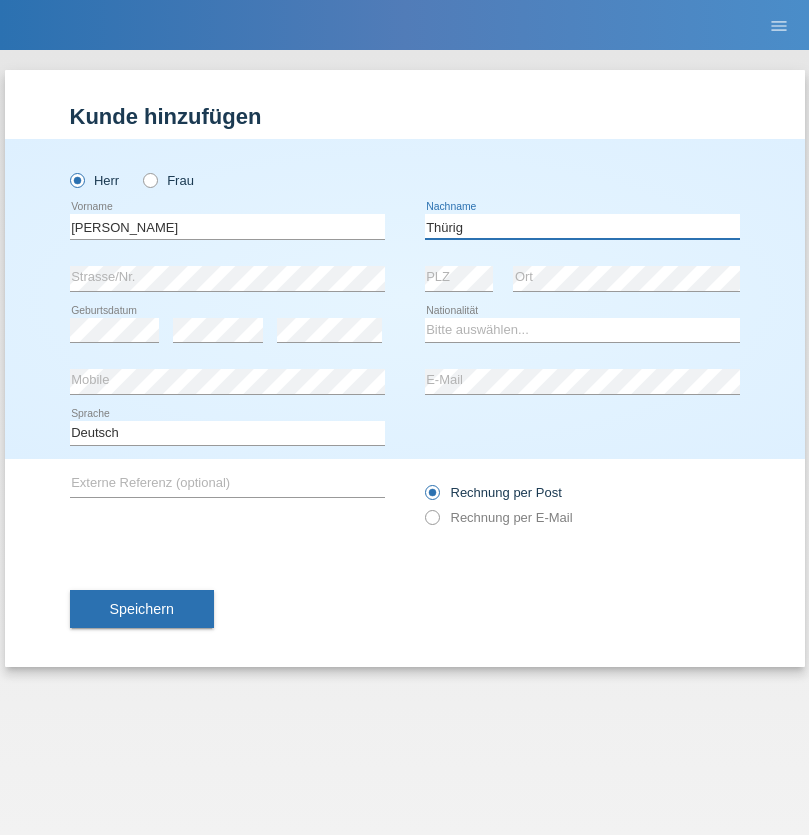 type on "Thürig" 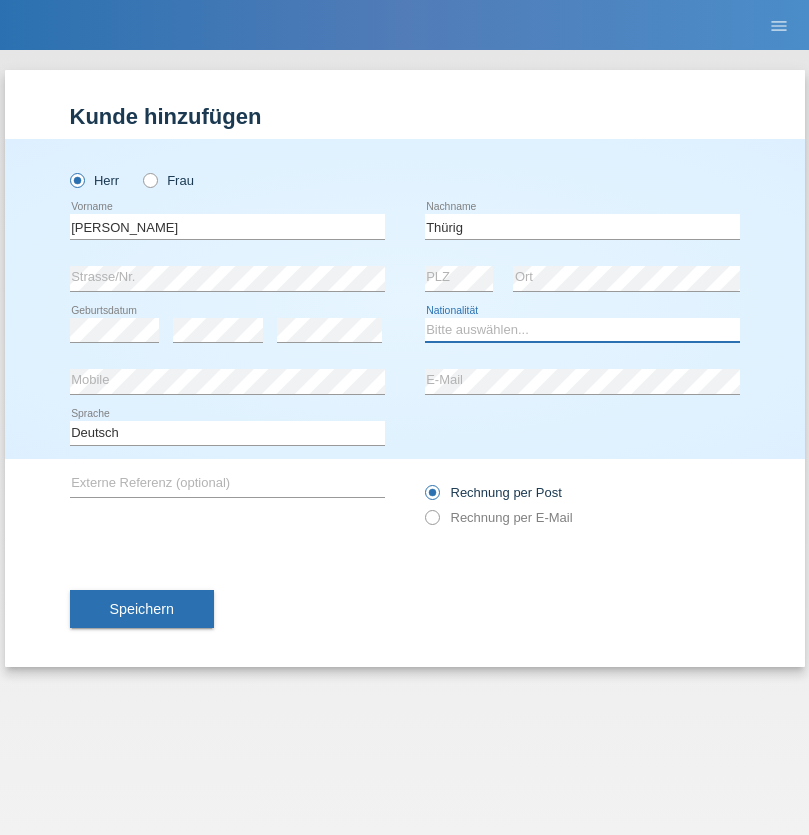 select on "CH" 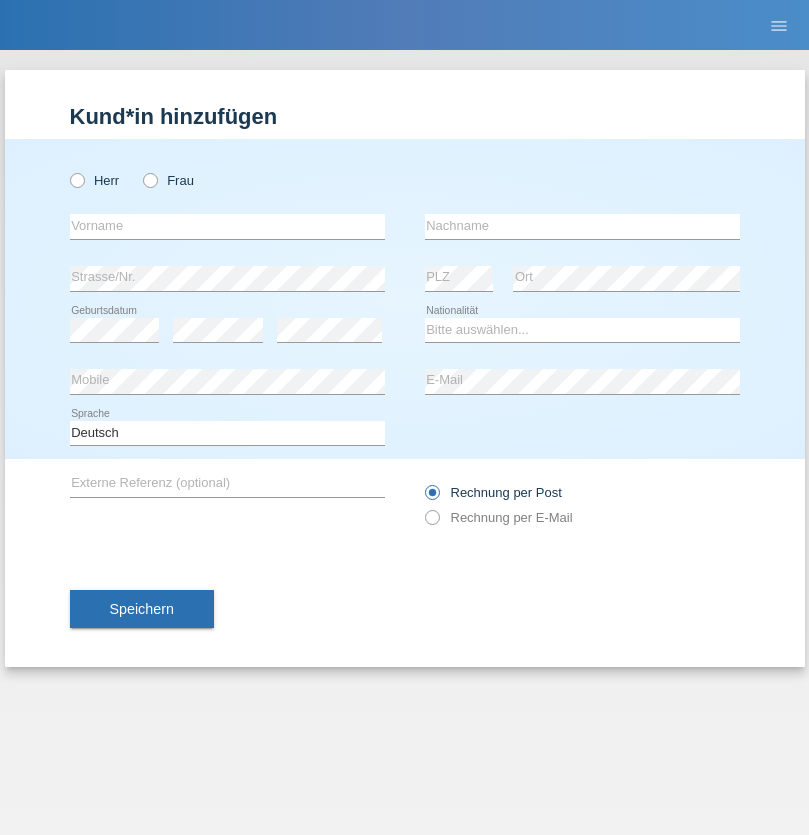 scroll, scrollTop: 0, scrollLeft: 0, axis: both 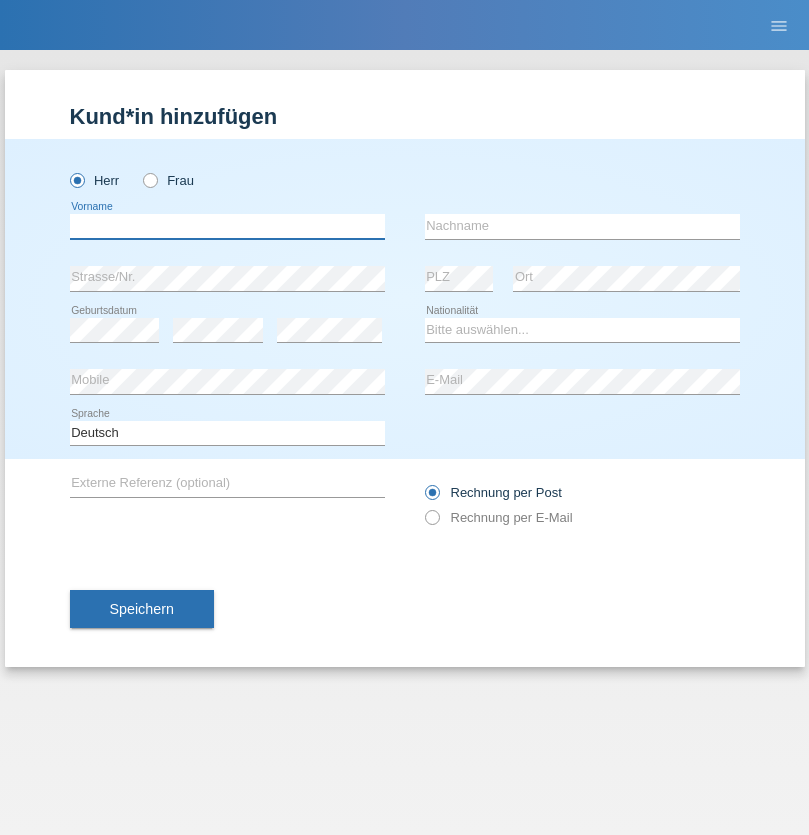 click at bounding box center [227, 226] 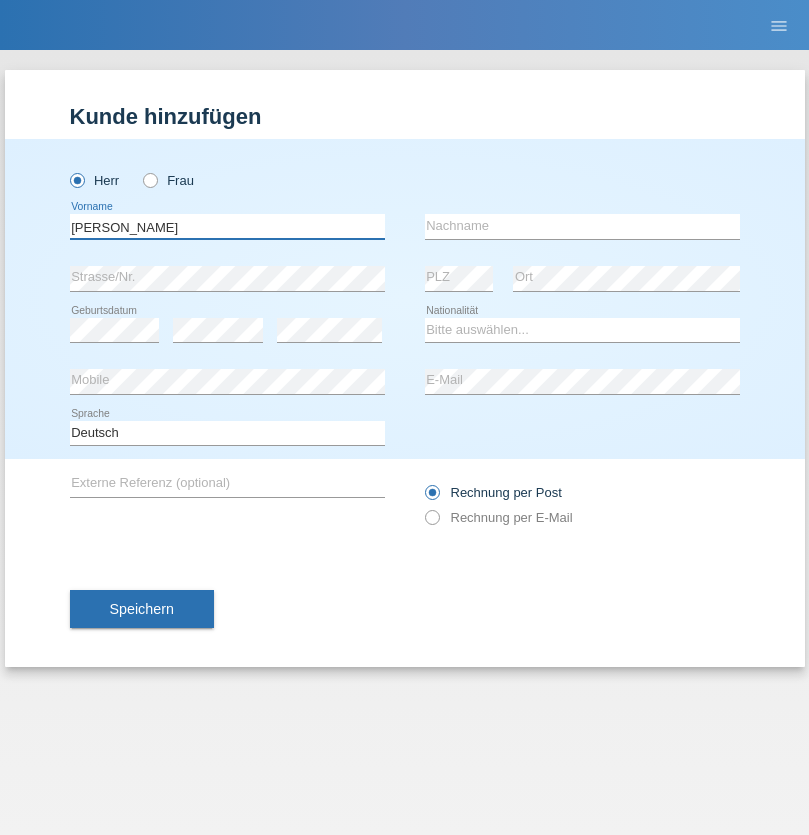 type on "Skay Milo" 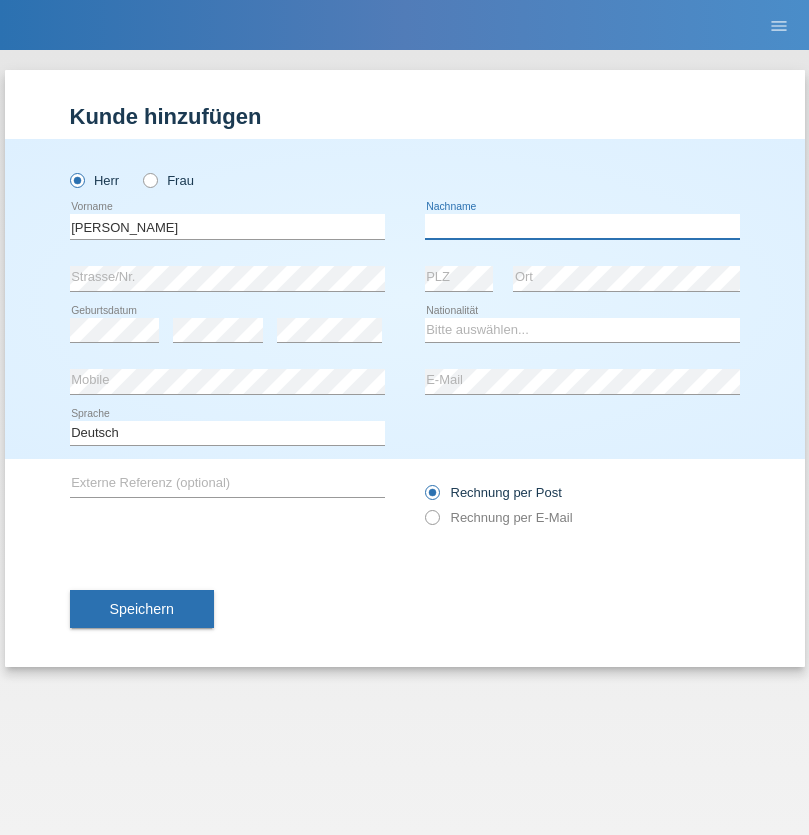 click at bounding box center [582, 226] 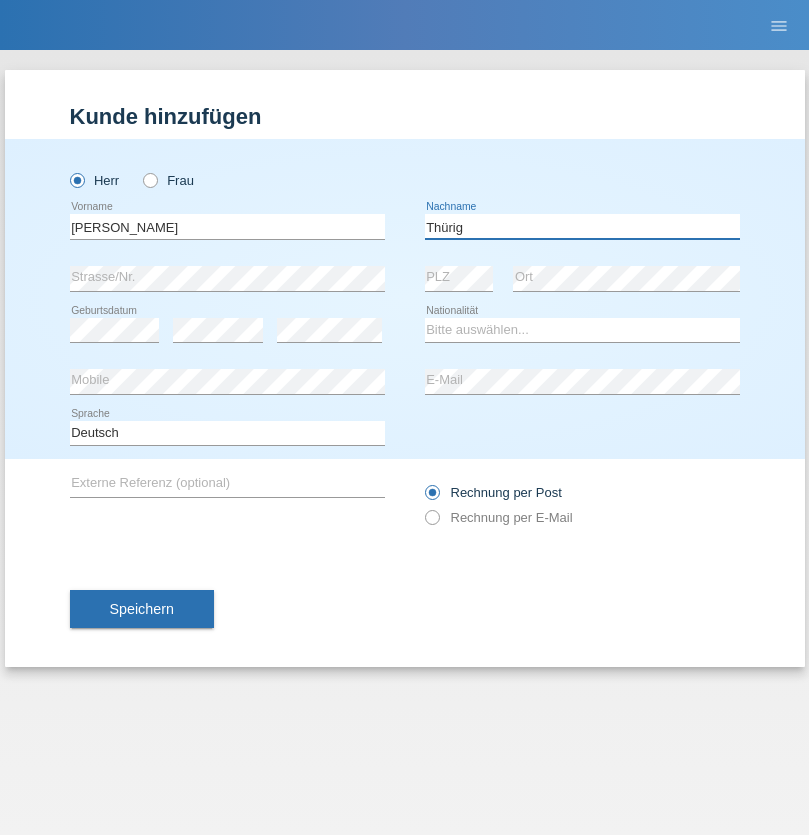 type on "Thürig" 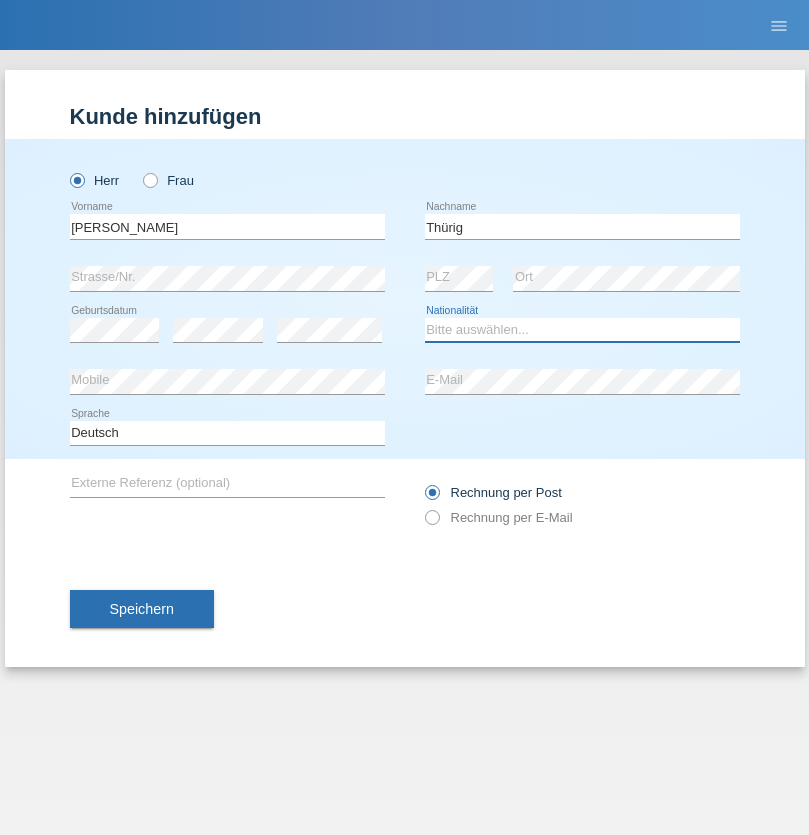 select on "CH" 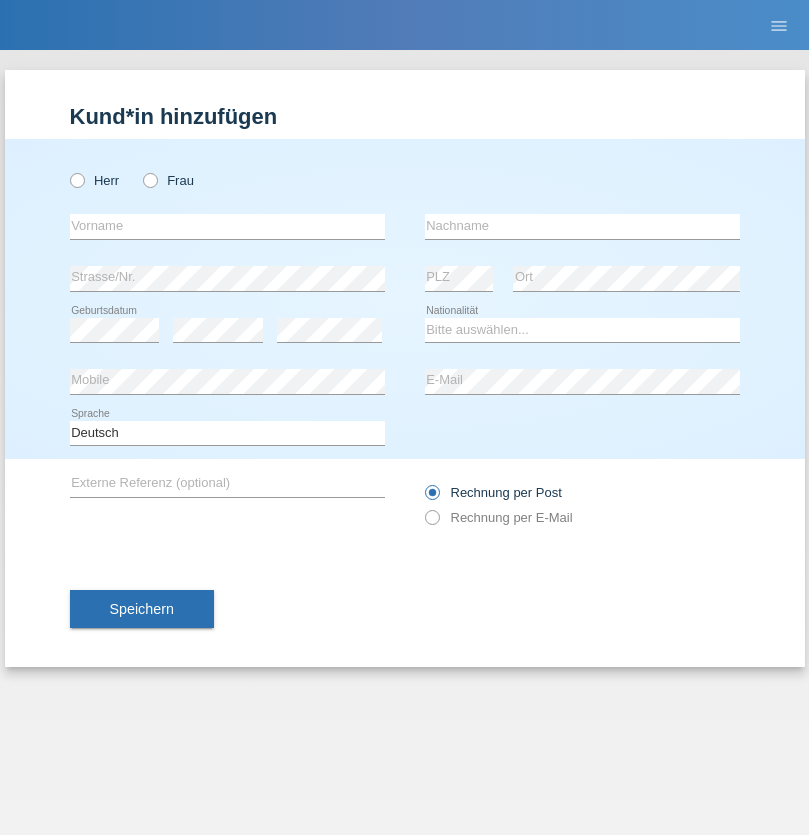 scroll, scrollTop: 0, scrollLeft: 0, axis: both 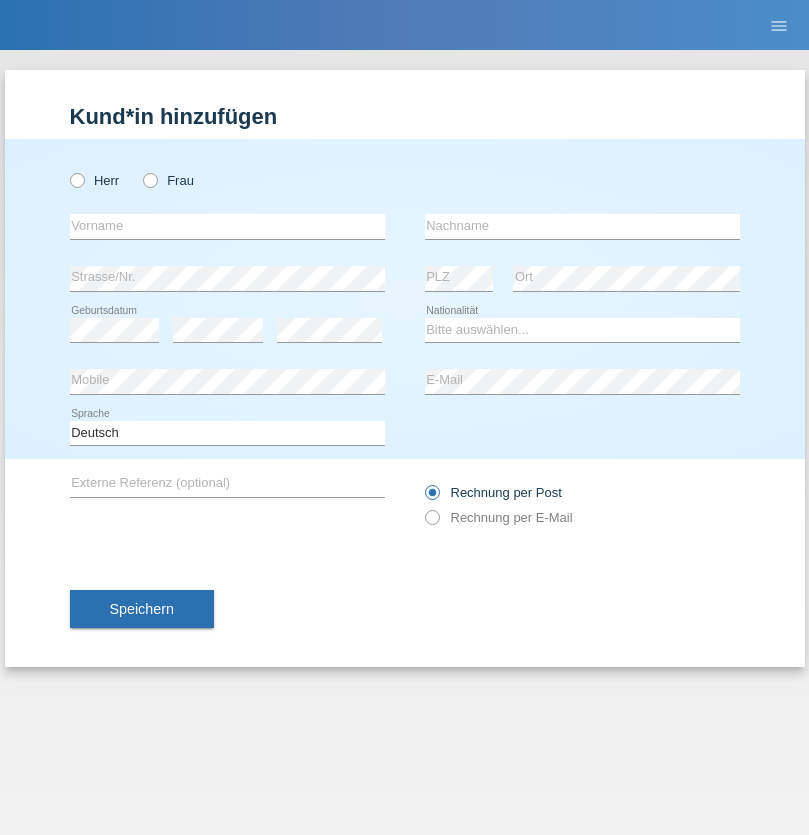 radio on "true" 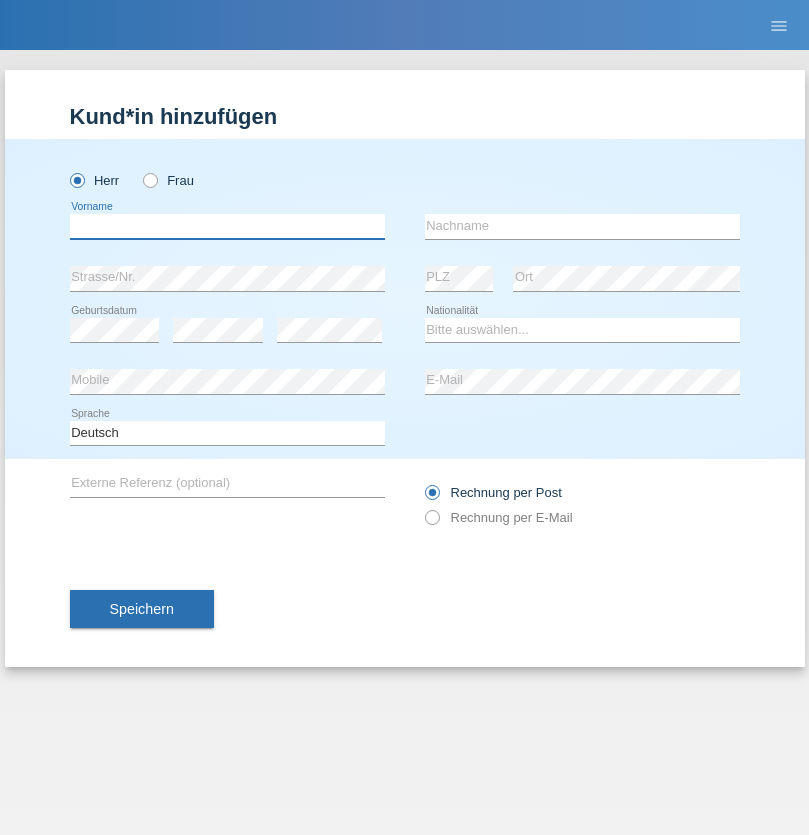 click at bounding box center (227, 226) 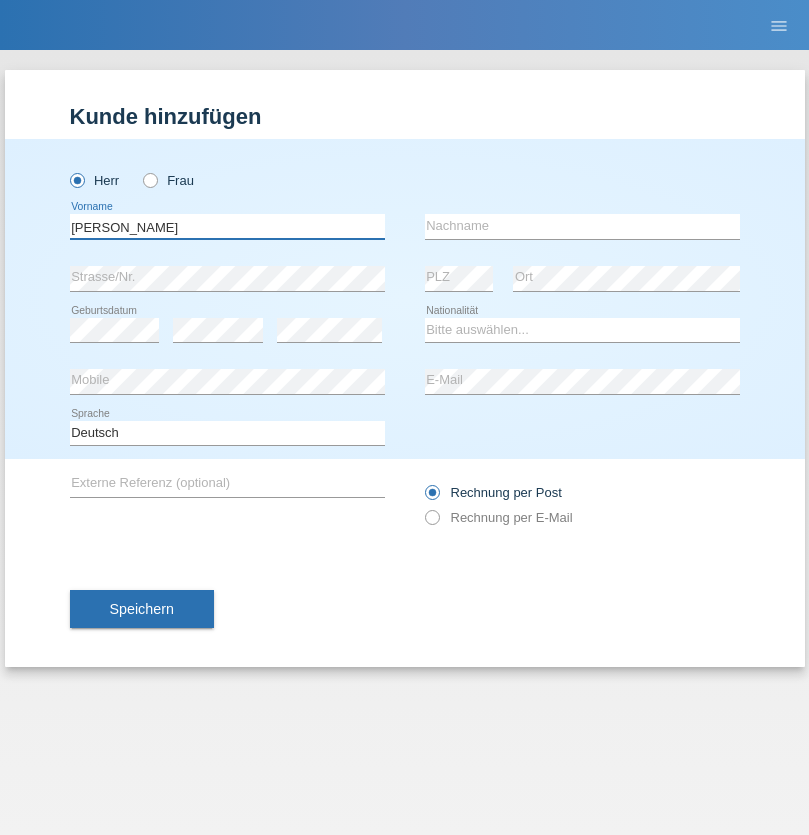 type on "[PERSON_NAME]" 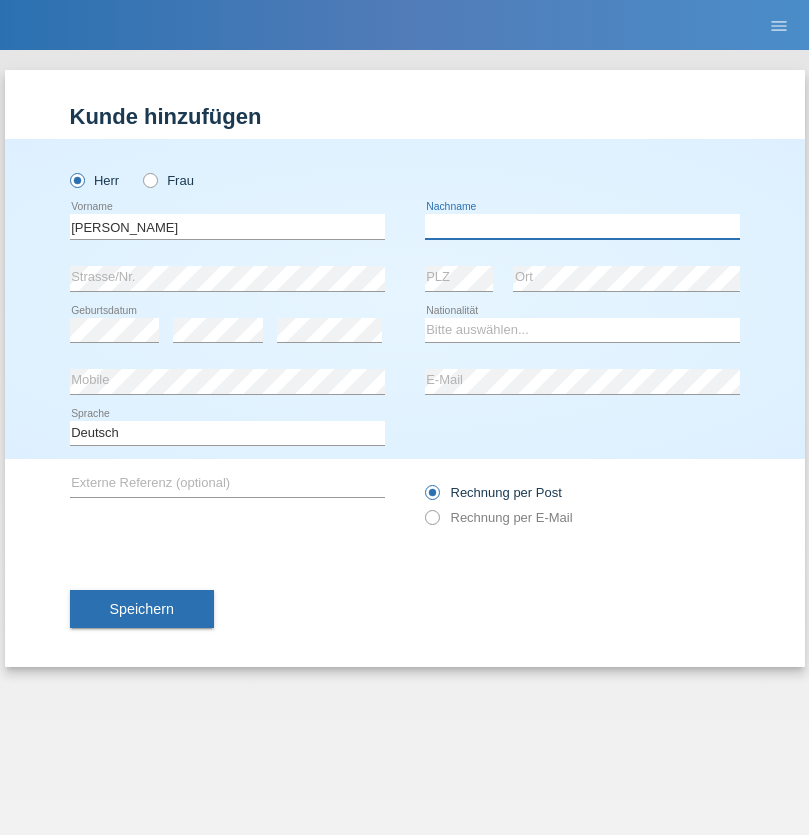 click at bounding box center [582, 226] 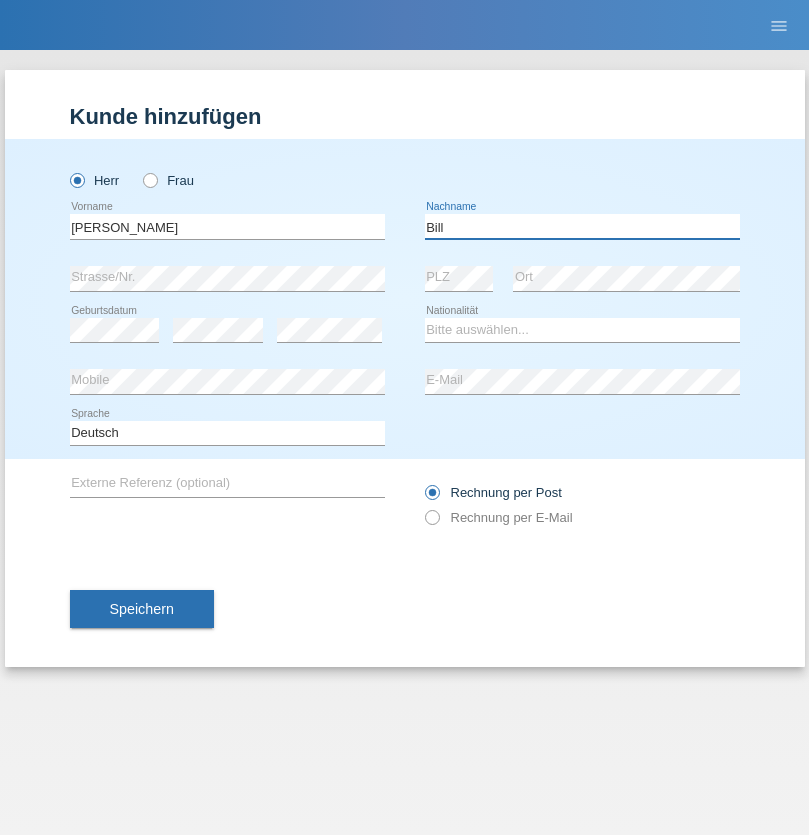type on "Bill" 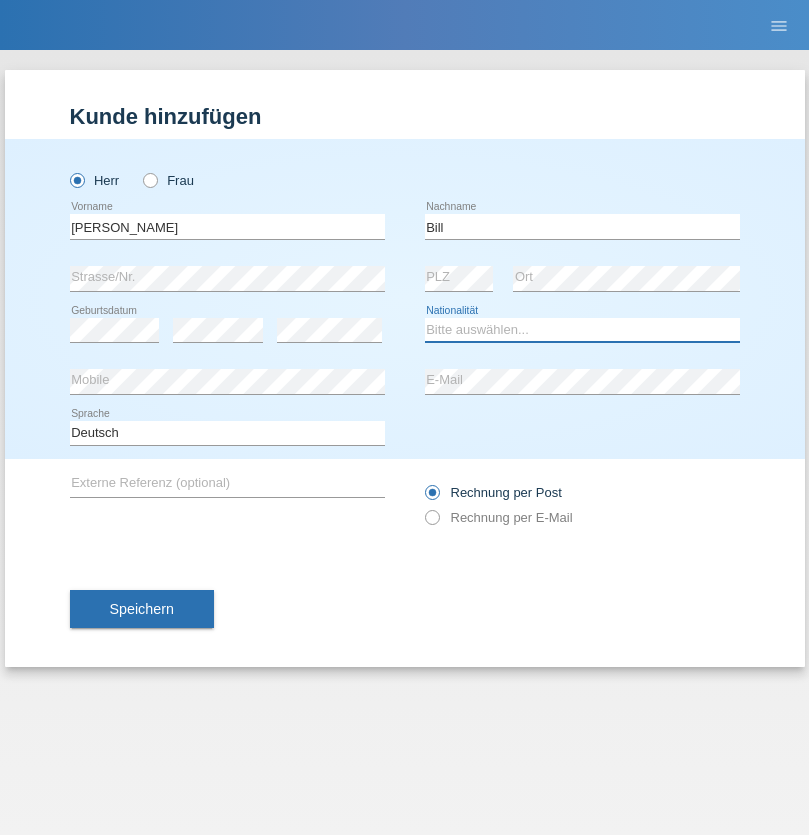 select on "CH" 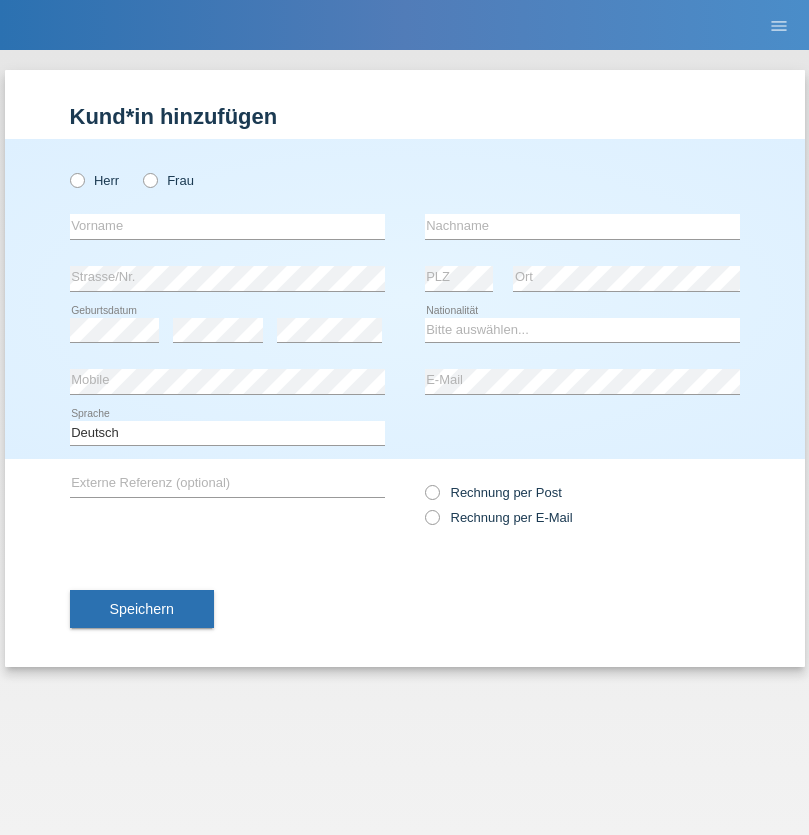 scroll, scrollTop: 0, scrollLeft: 0, axis: both 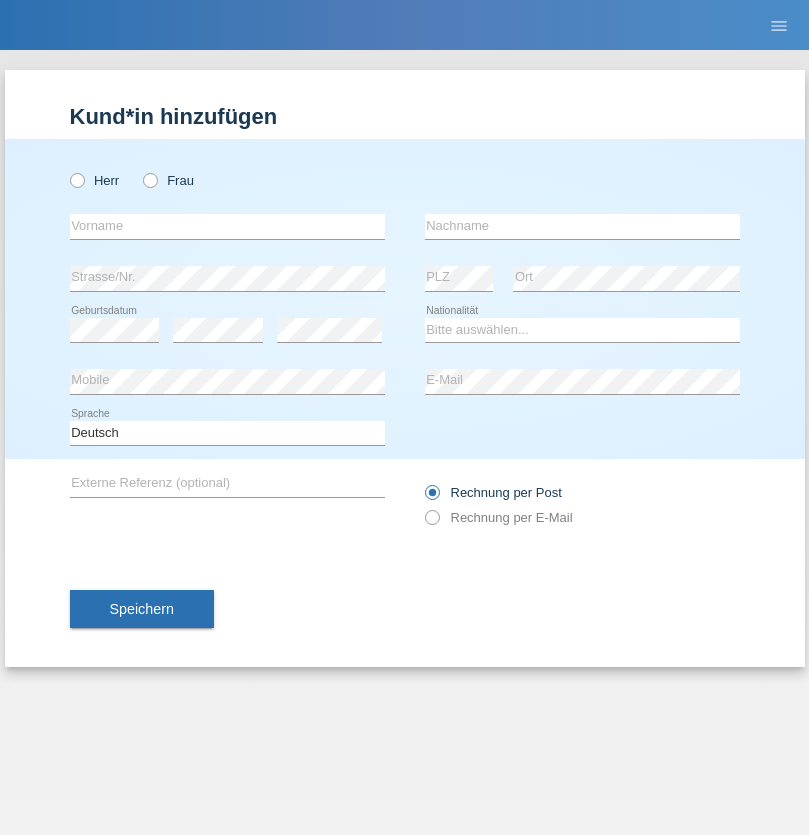radio on "true" 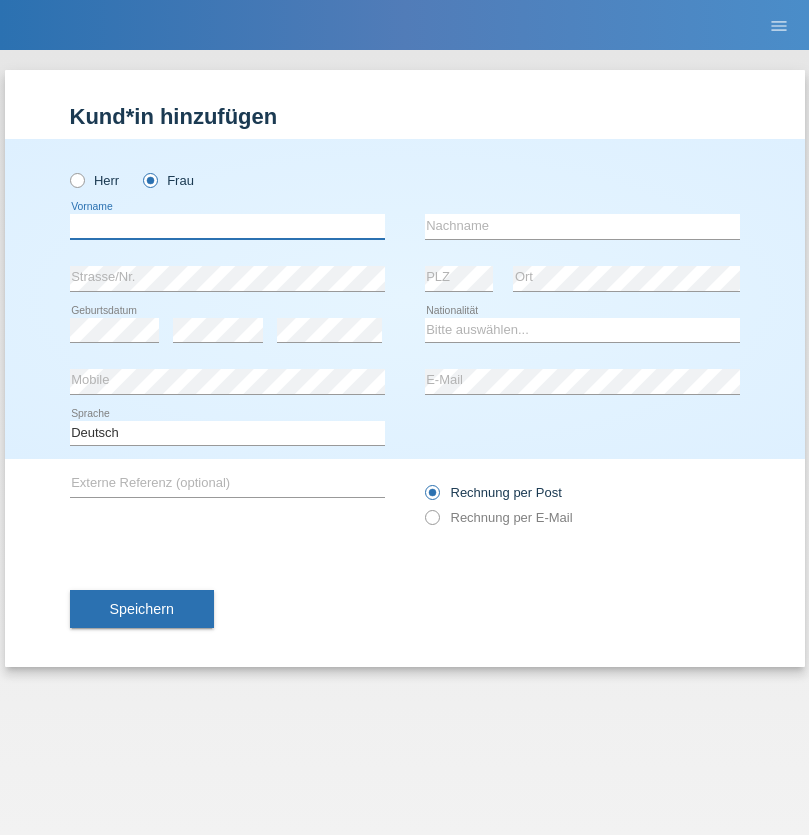 click at bounding box center (227, 226) 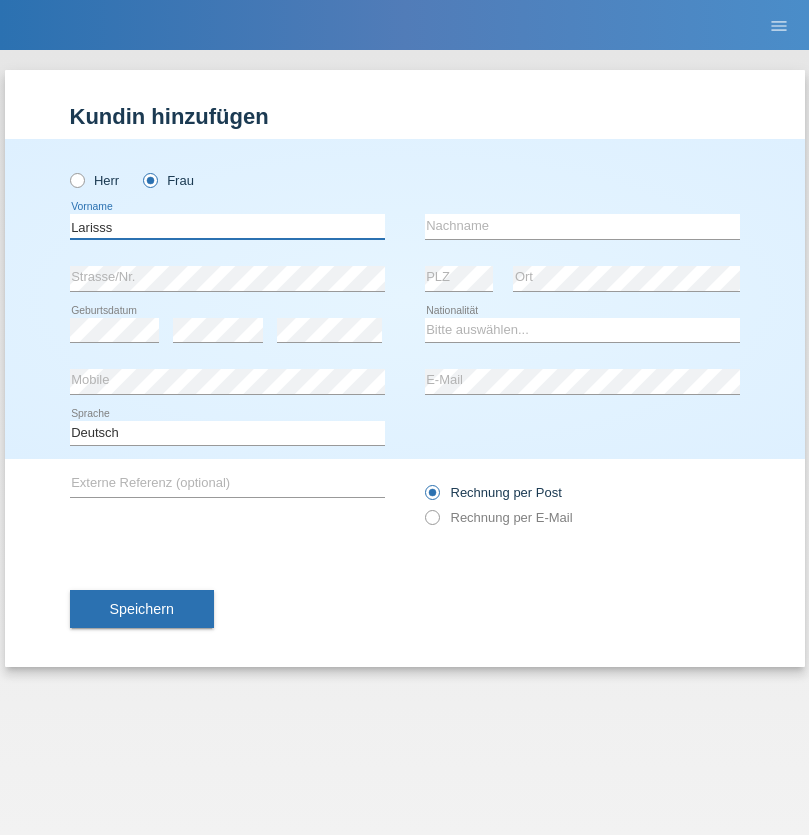 type on "Larisss" 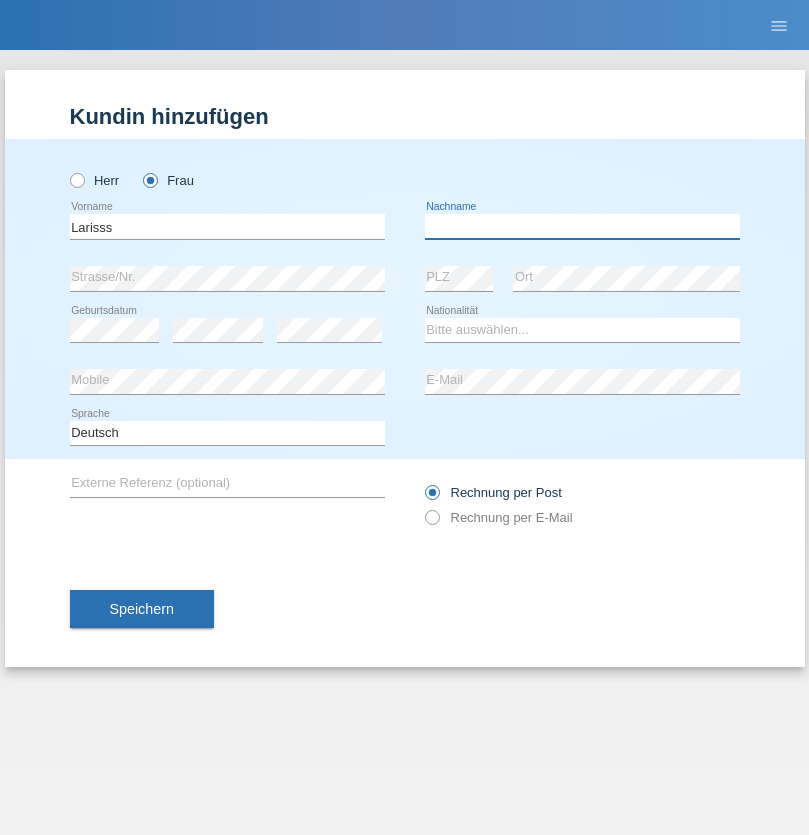 click at bounding box center (582, 226) 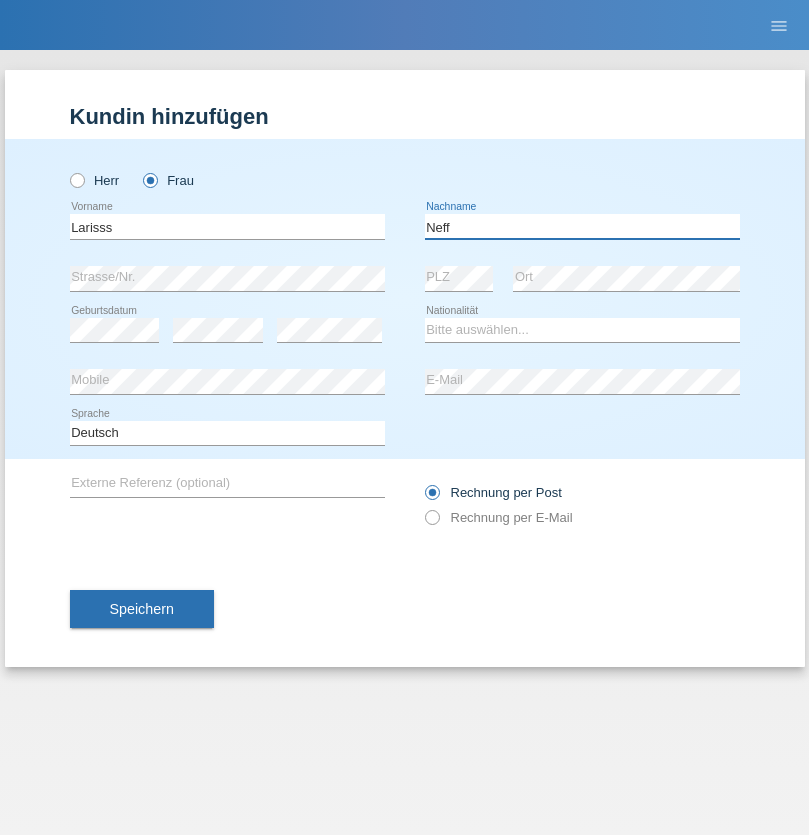 type on "Neff" 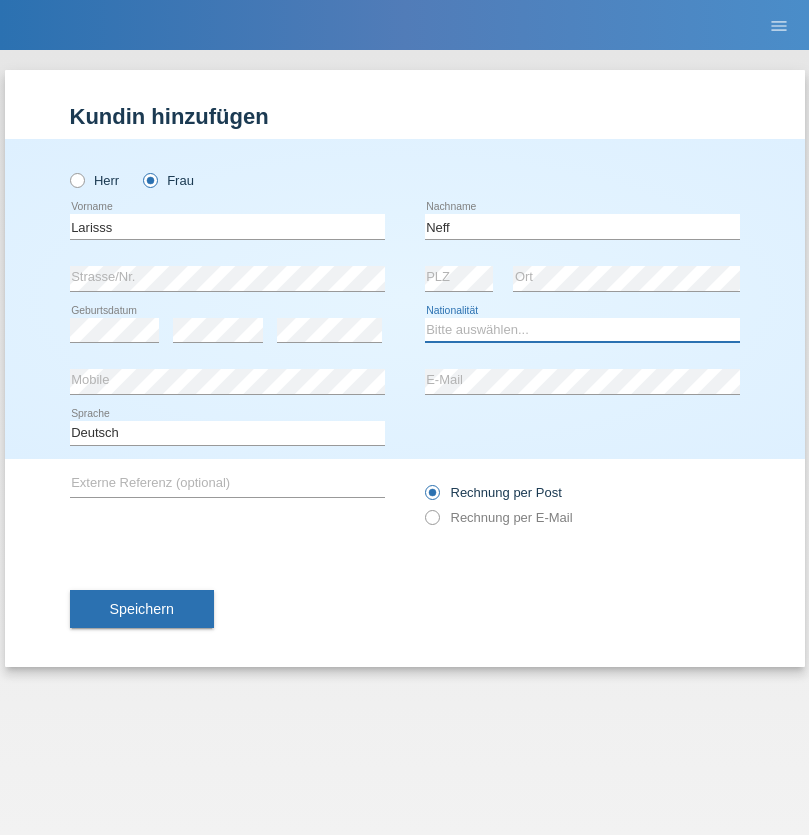 select on "CH" 